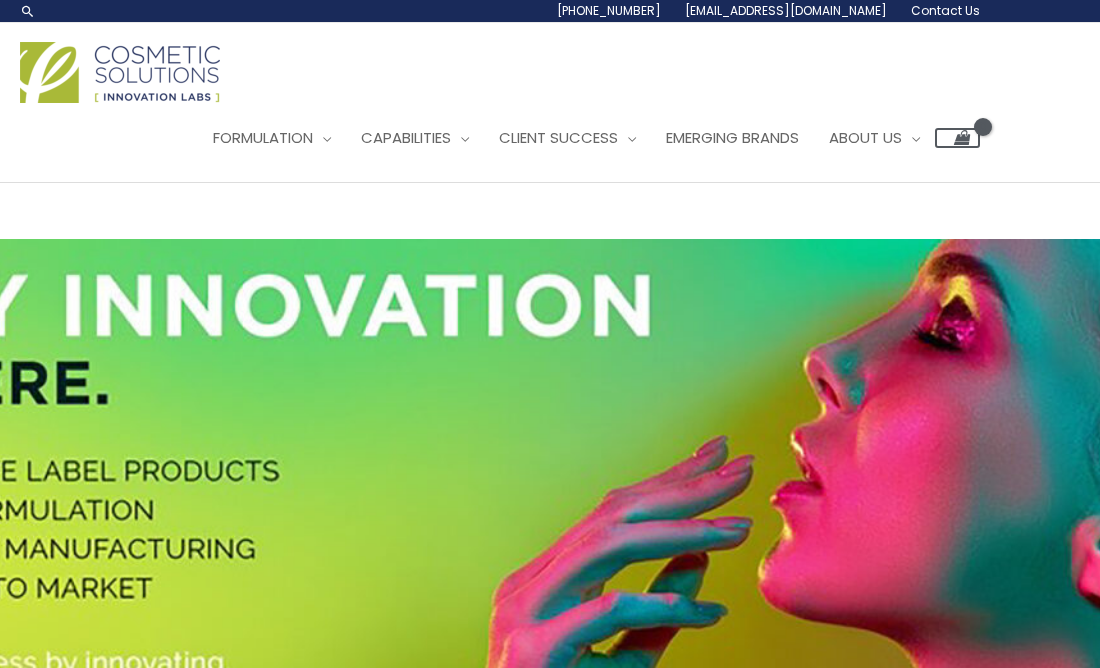 scroll, scrollTop: 41, scrollLeft: 0, axis: vertical 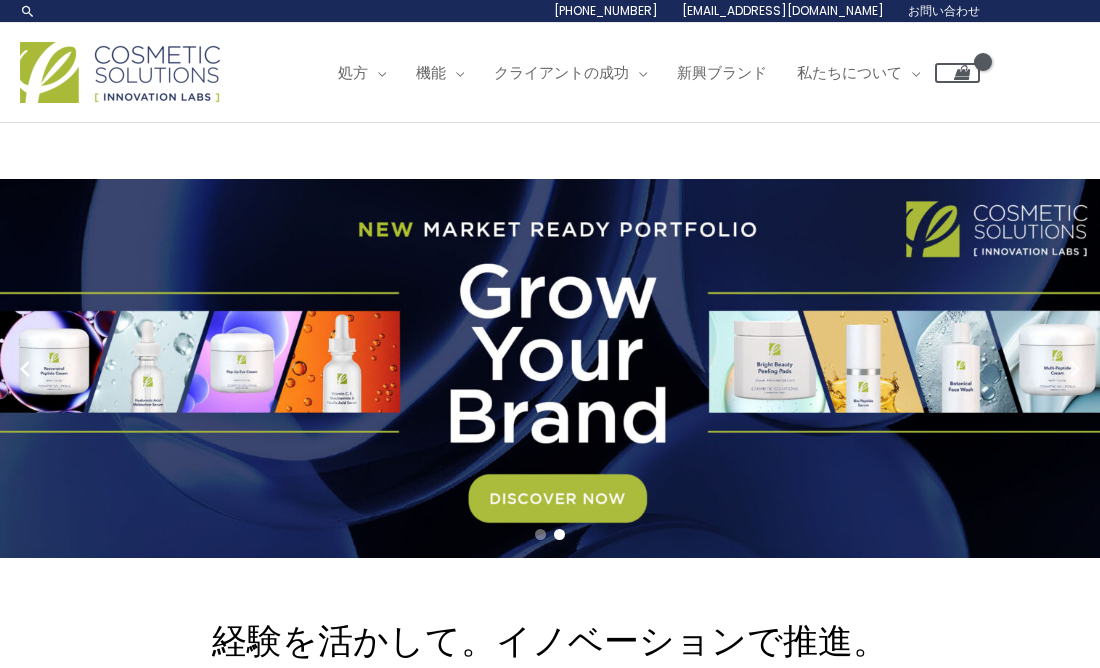 click on "経験を活かして。イノベーションで推進。" at bounding box center (550, 640) 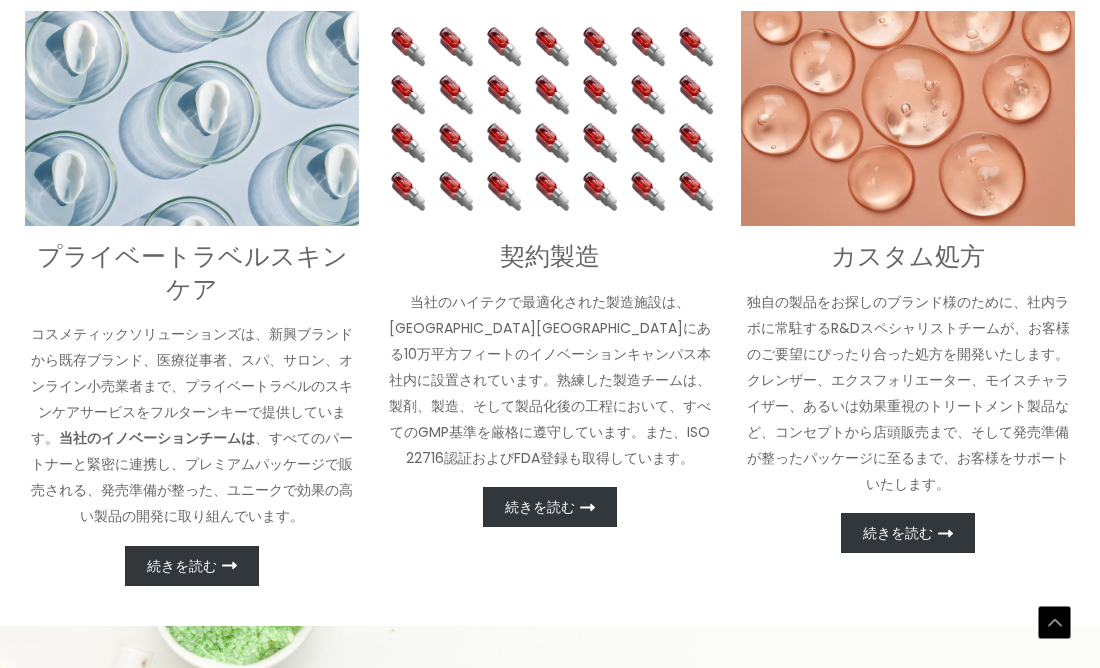 scroll, scrollTop: 720, scrollLeft: 0, axis: vertical 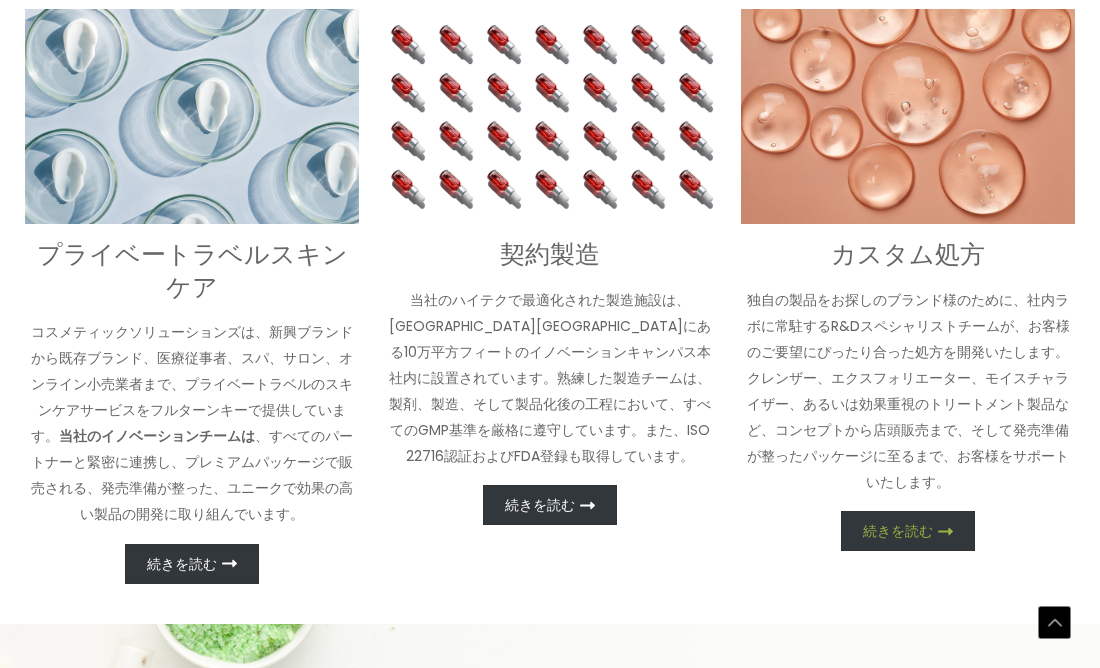 click on "続きを読む" at bounding box center (898, 531) 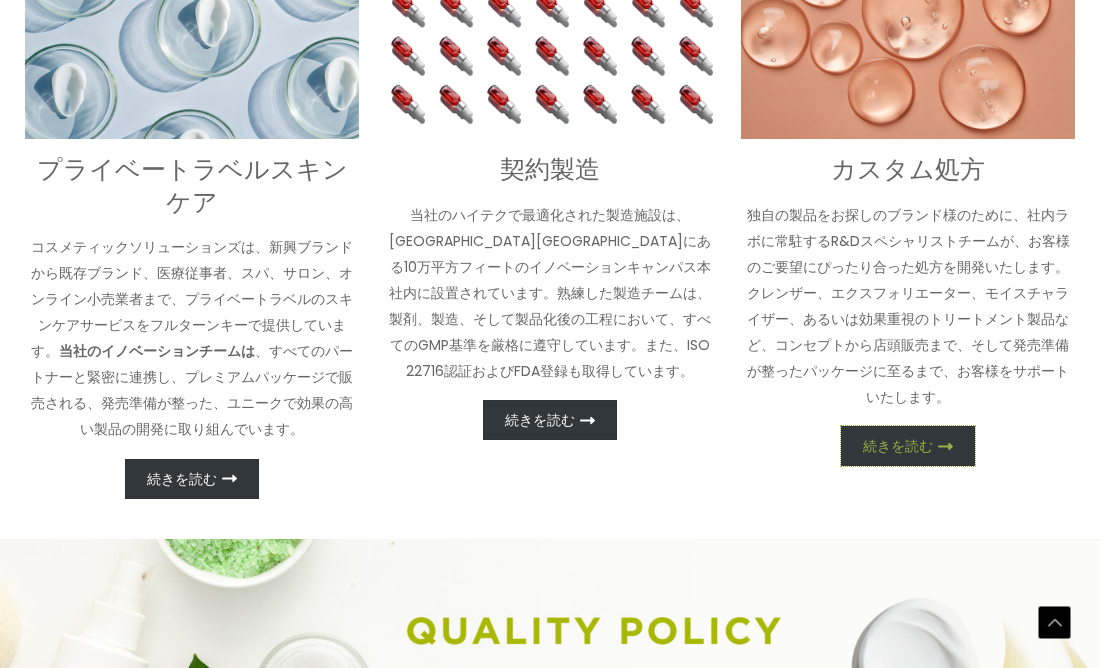scroll, scrollTop: 881, scrollLeft: 0, axis: vertical 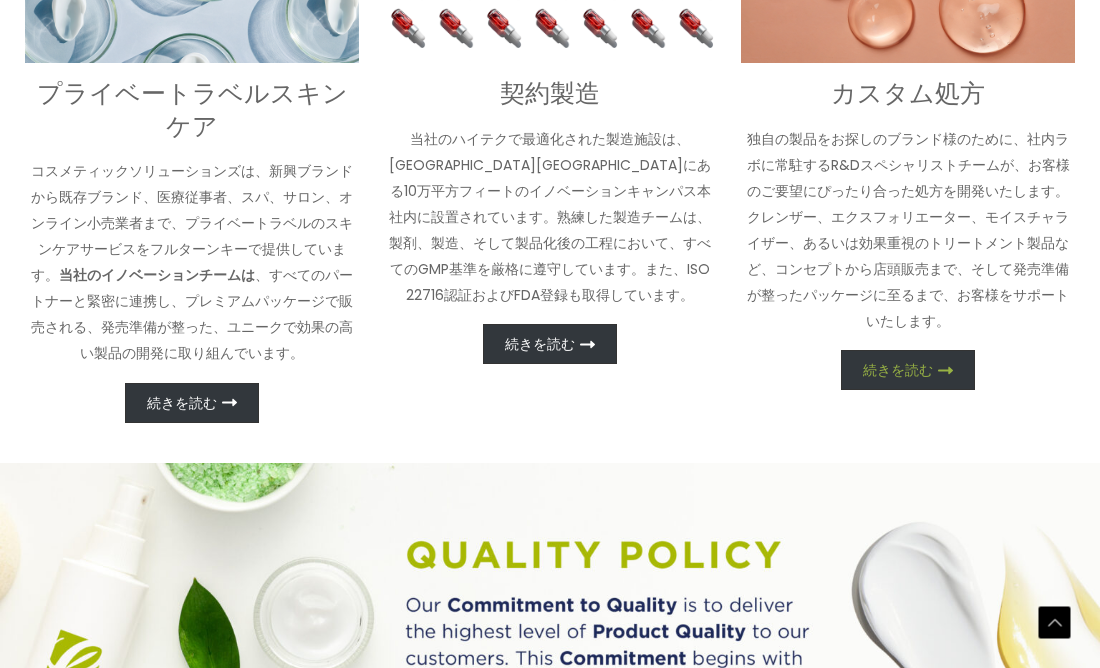 click on "続きを読む" at bounding box center (898, 370) 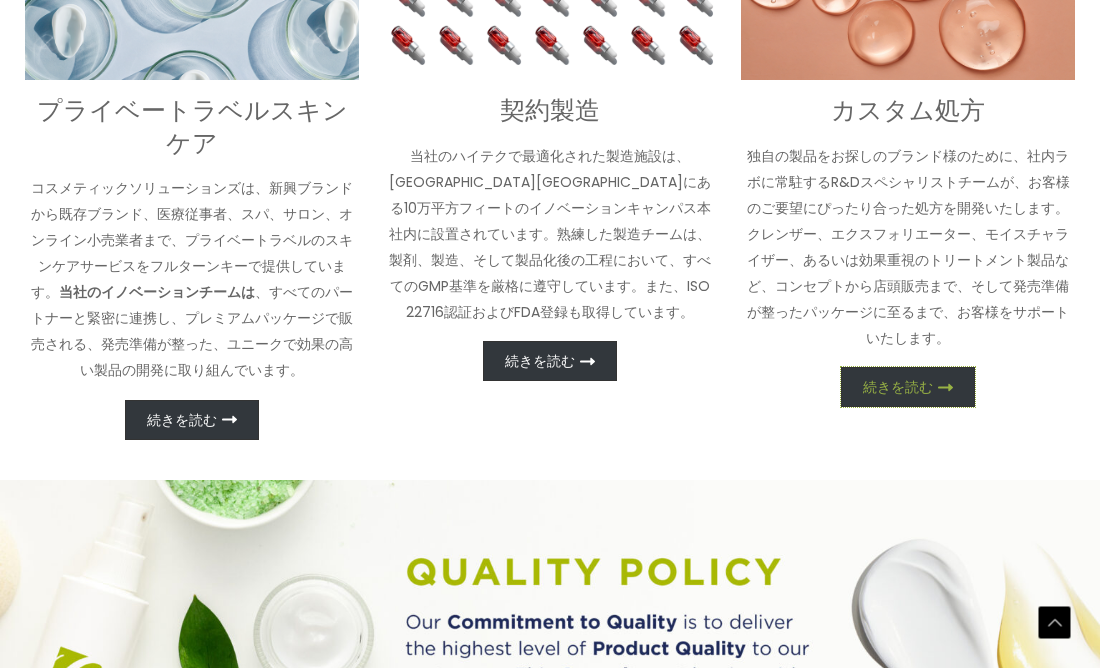 scroll, scrollTop: 867, scrollLeft: 0, axis: vertical 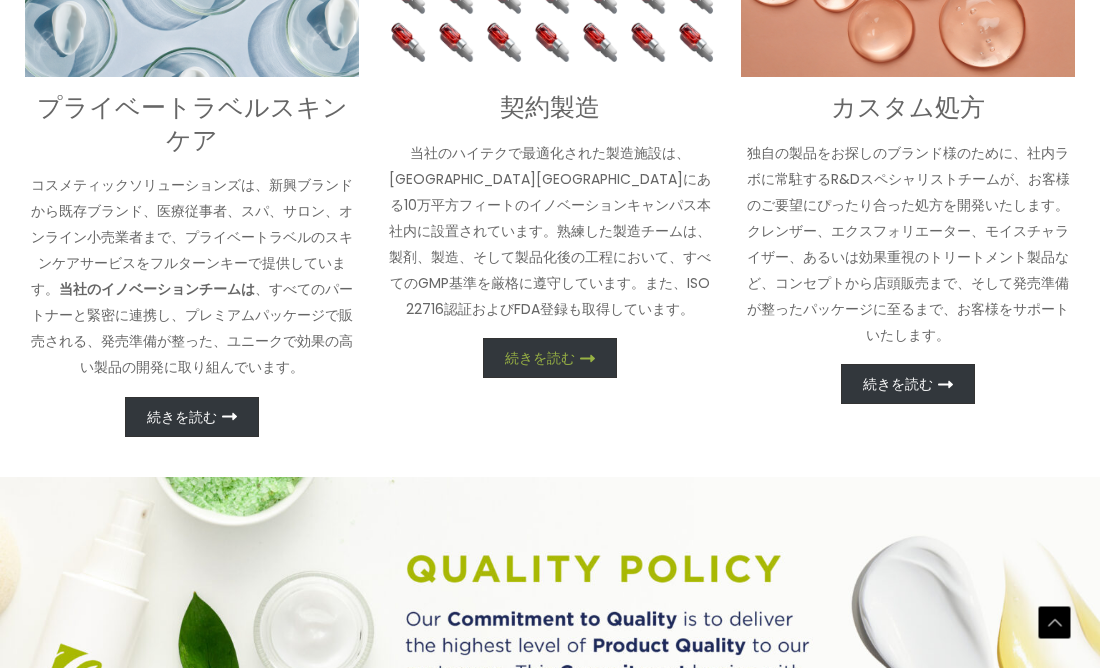 click on "続きを読む" at bounding box center (540, 358) 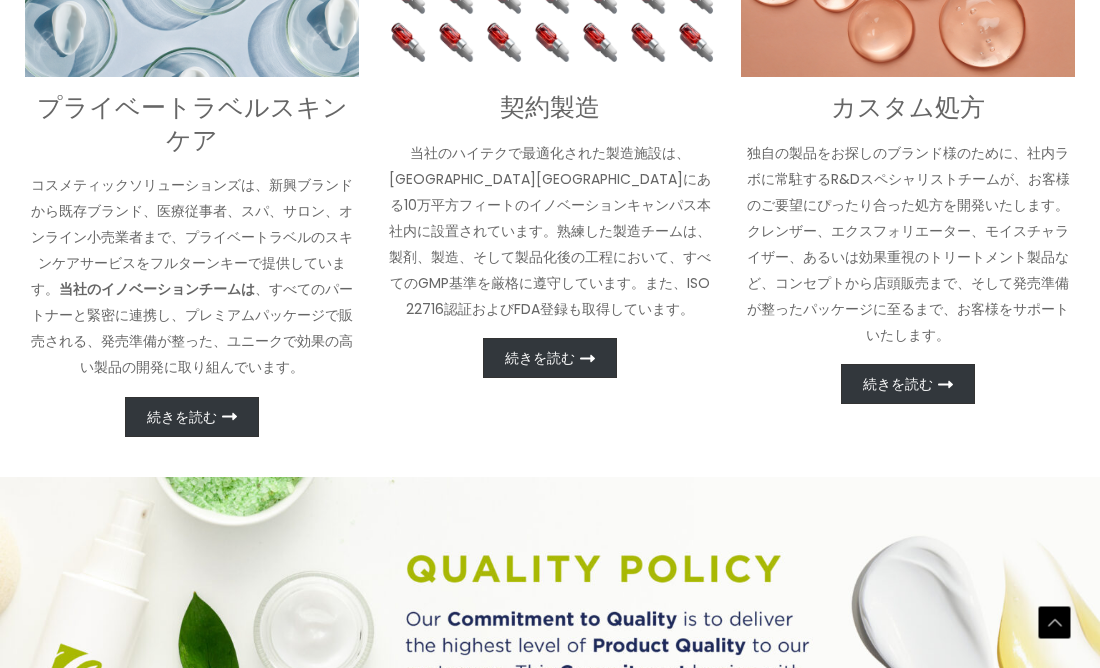 click on "プライベートラベルスキンケア コスメティックソリューションズは、新興ブランドから既存ブランド、医療従事者、スパ、サロン、オンライン小売業者まで、プライベートラベルのスキンケアサービスをフルターンキーで提供しています。  当社のイノベーションチームは  、すべてのパートナーと緊密に連携し、プレミアムパッケージで販売される、発売準備が整った、ユニークで効果の高い製品の開発に取り組んでいます。 続きを読む" at bounding box center [192, 149] 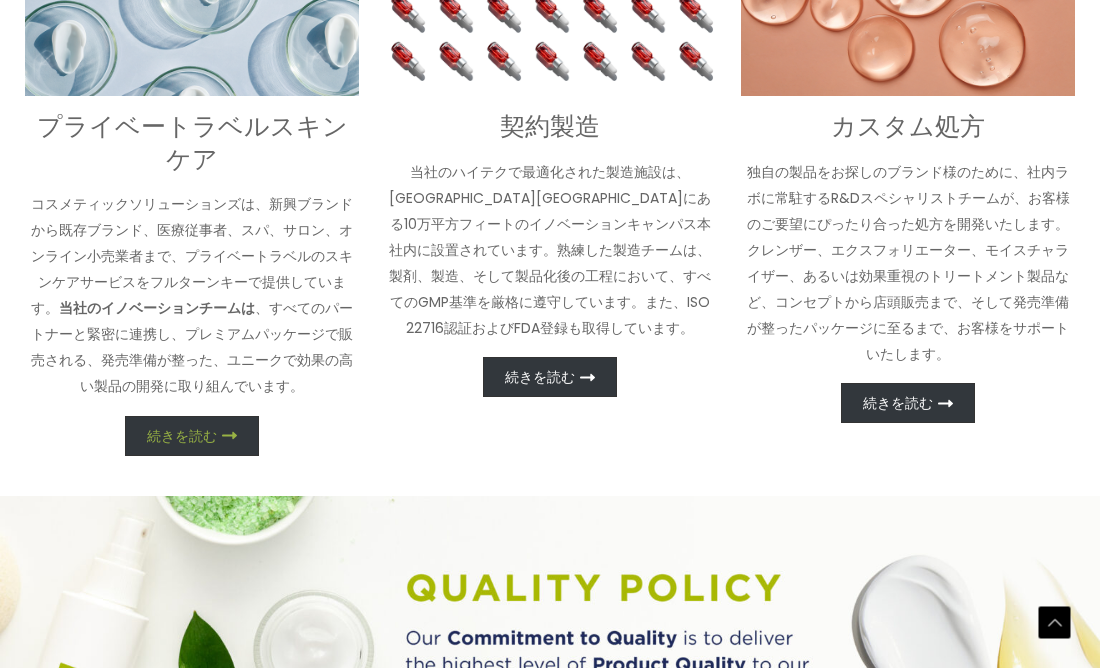 scroll, scrollTop: 851, scrollLeft: 0, axis: vertical 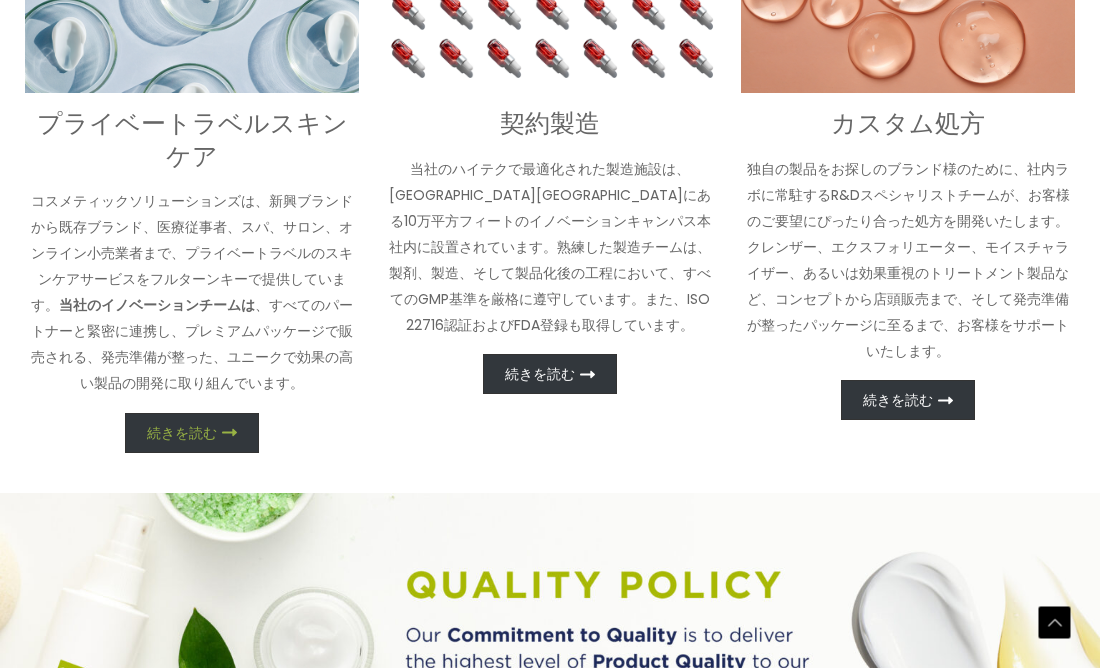 click 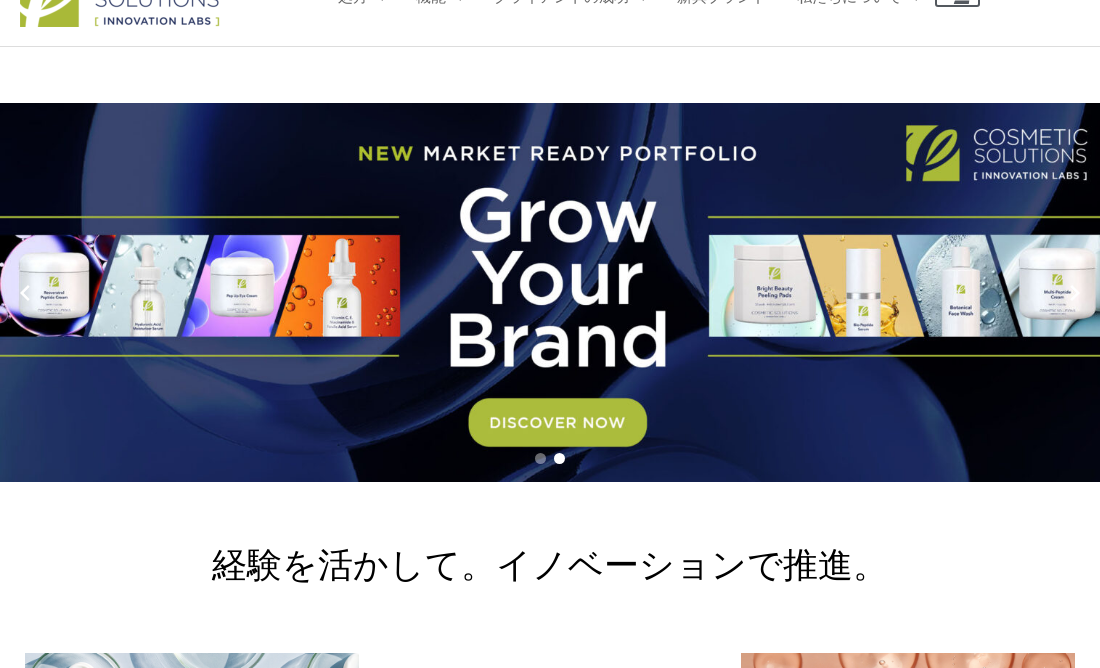 scroll, scrollTop: 0, scrollLeft: 0, axis: both 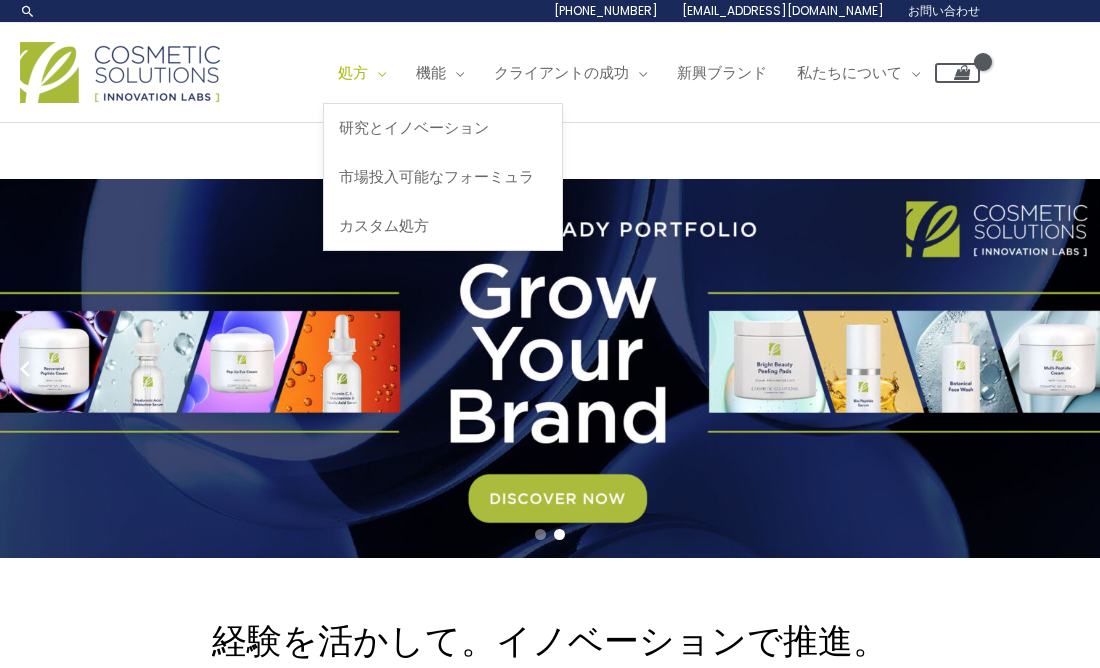 click on "処方" at bounding box center [353, 72] 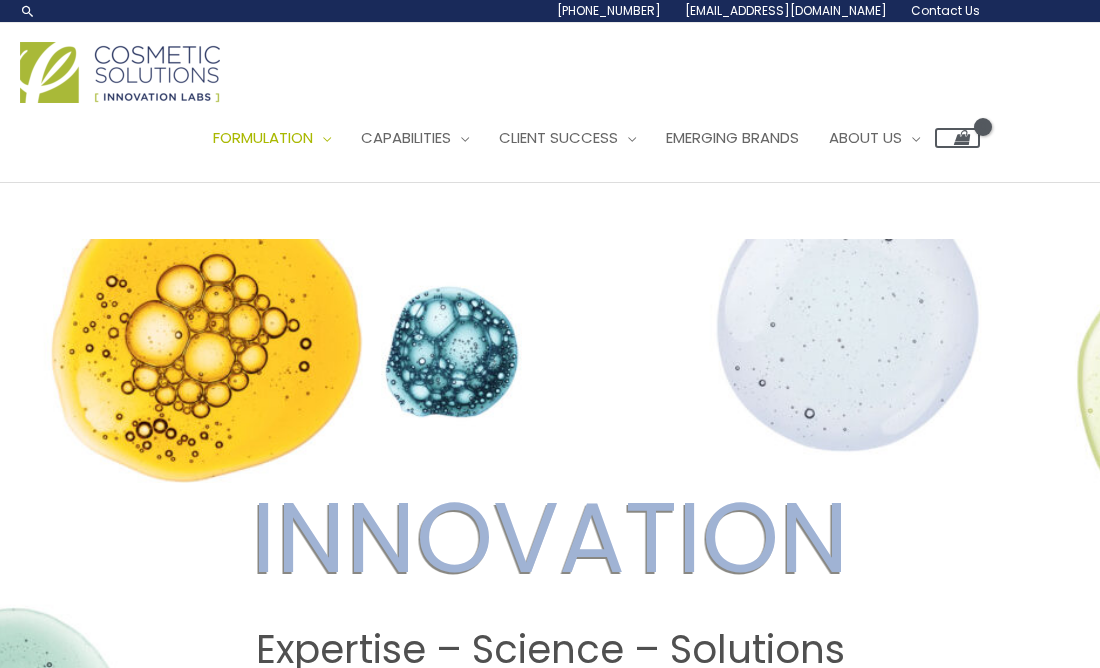 scroll, scrollTop: 0, scrollLeft: 0, axis: both 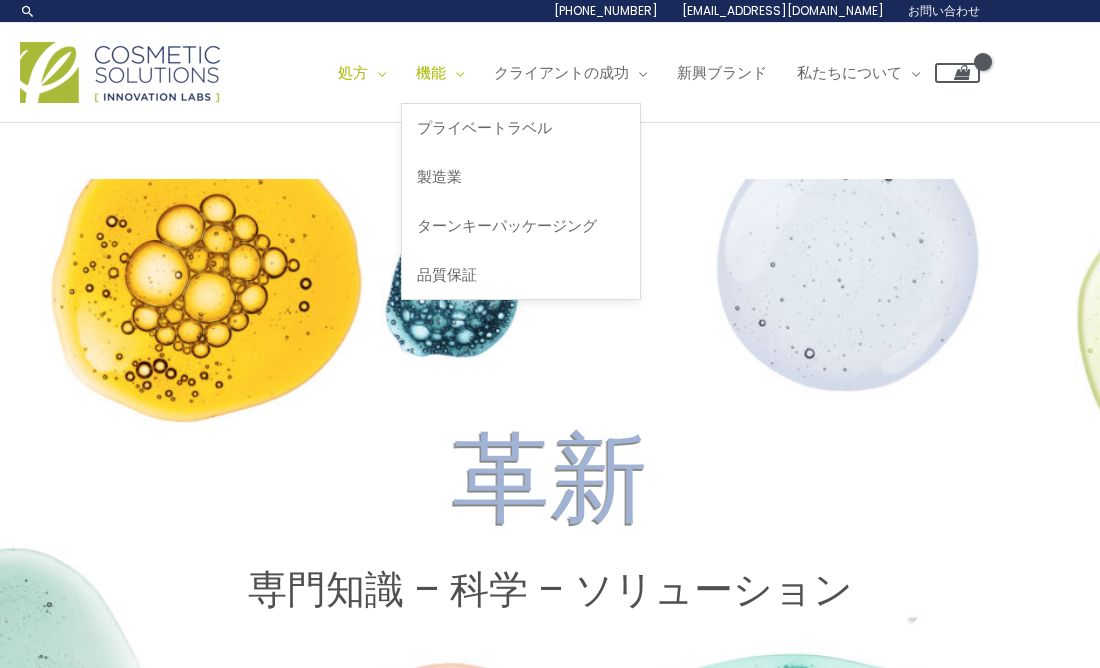 click on "機能" at bounding box center [431, 72] 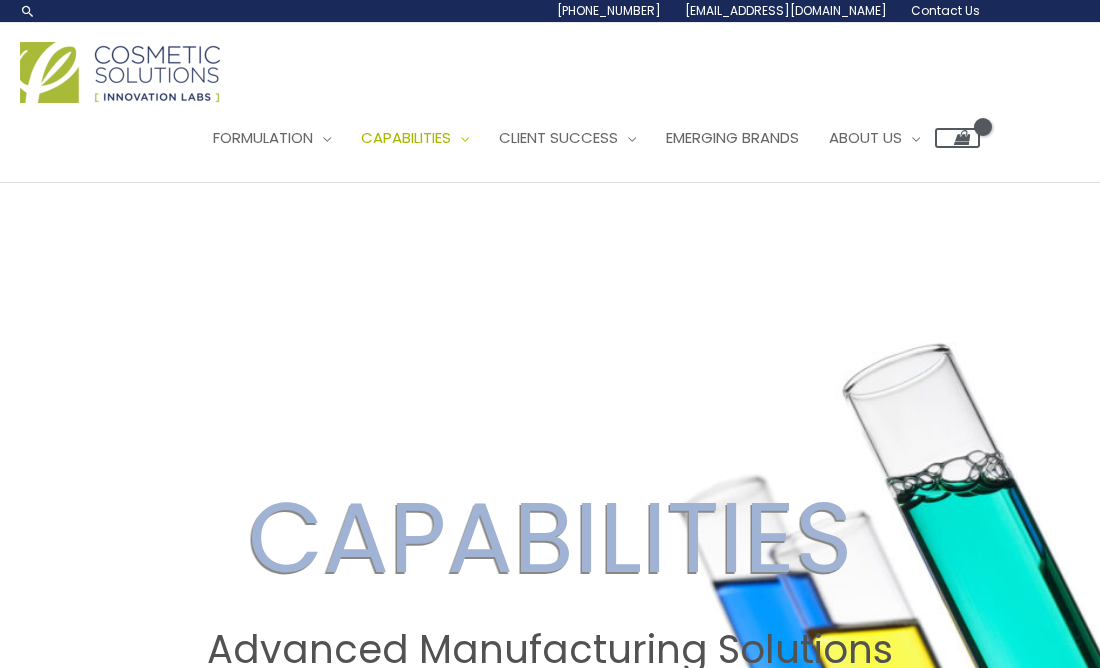 scroll, scrollTop: 0, scrollLeft: 0, axis: both 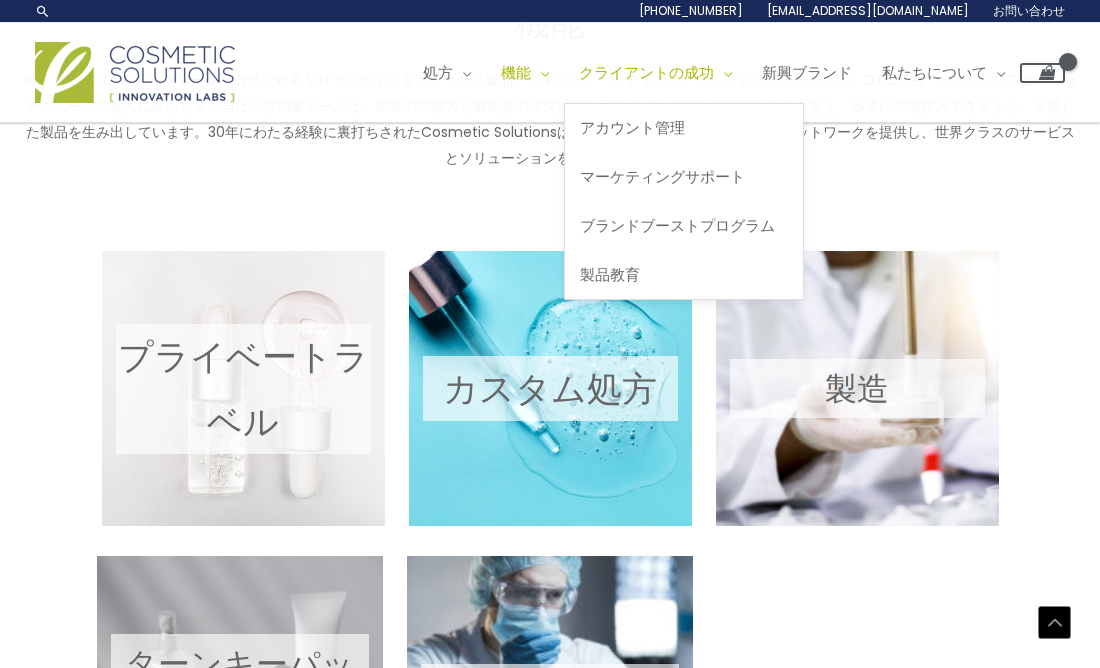 click on "クライアントの成功" at bounding box center (646, 72) 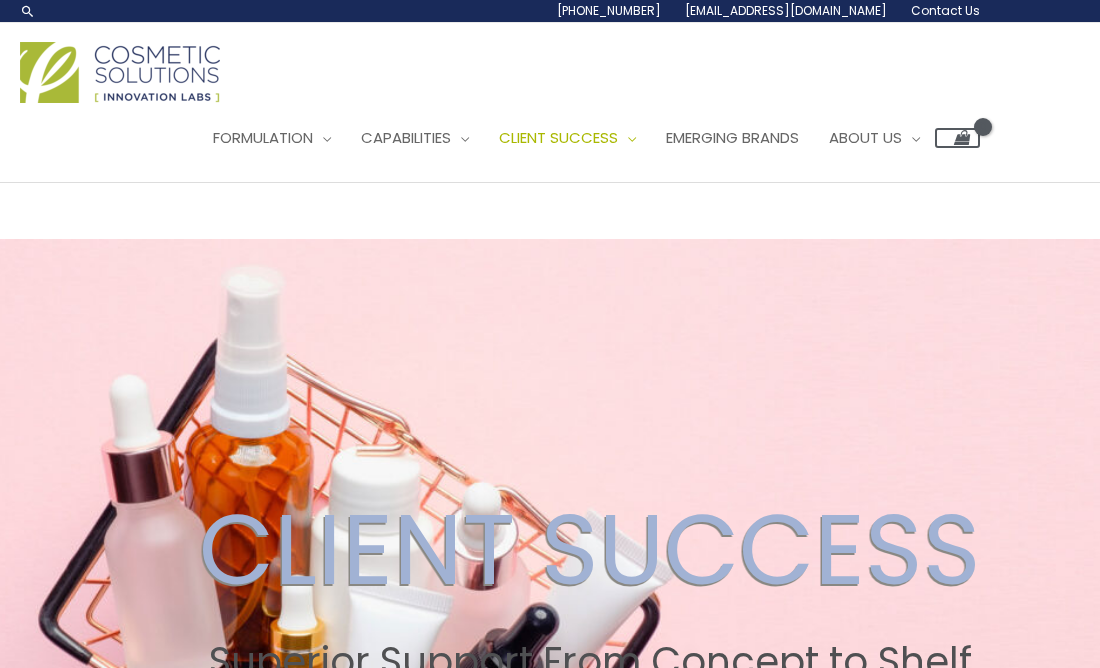 scroll, scrollTop: 0, scrollLeft: 0, axis: both 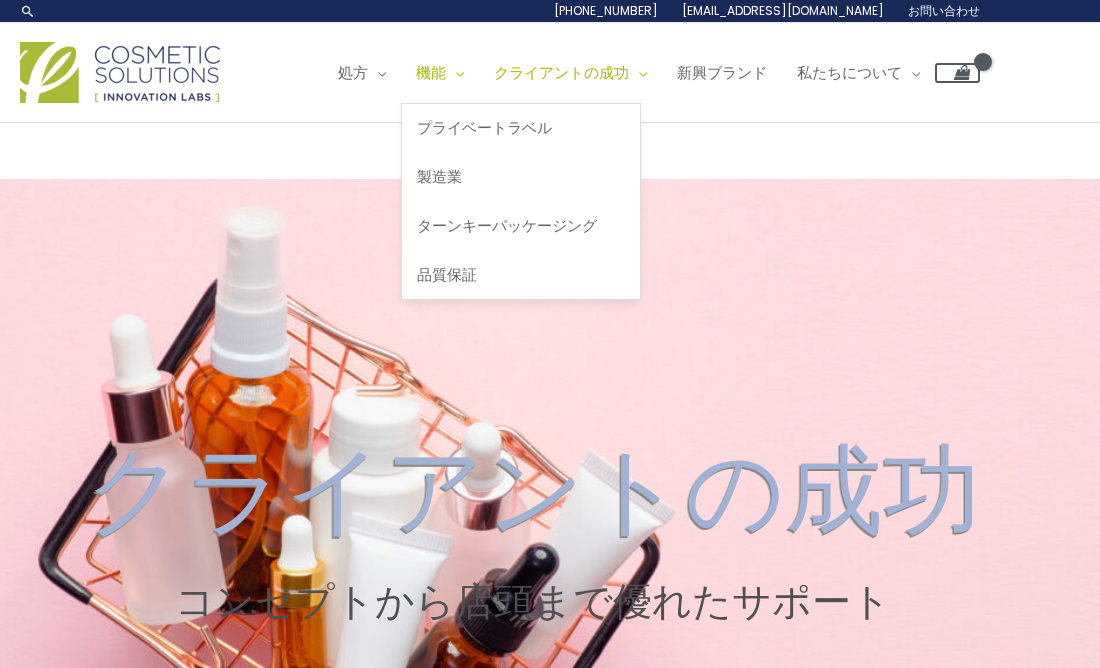 click on "機能" at bounding box center (431, 72) 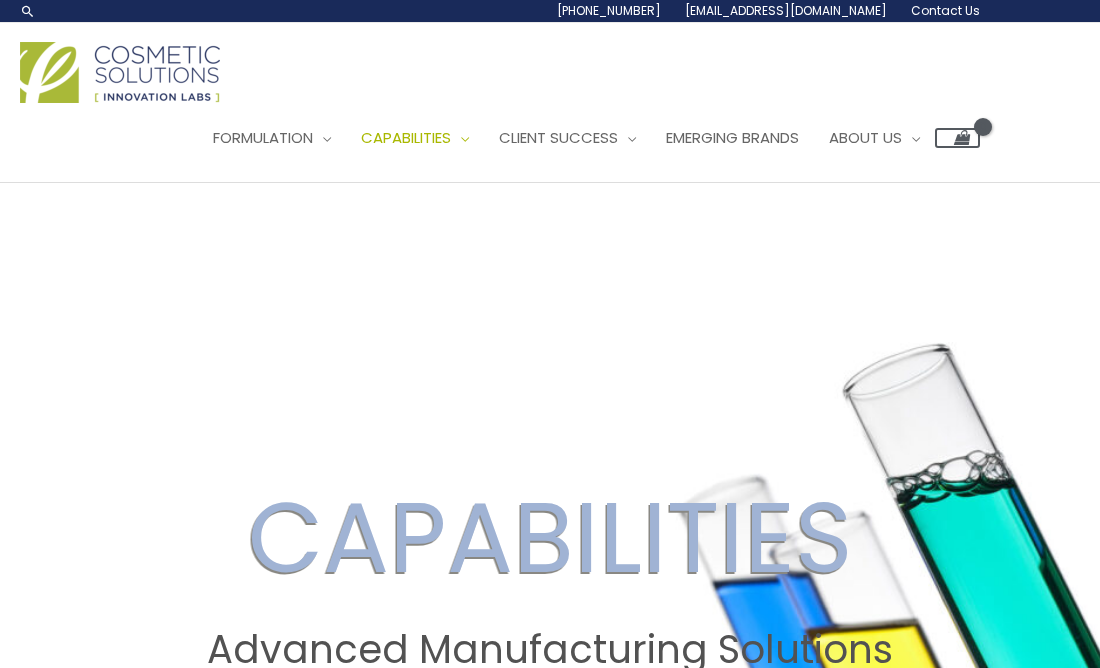 scroll, scrollTop: 0, scrollLeft: 0, axis: both 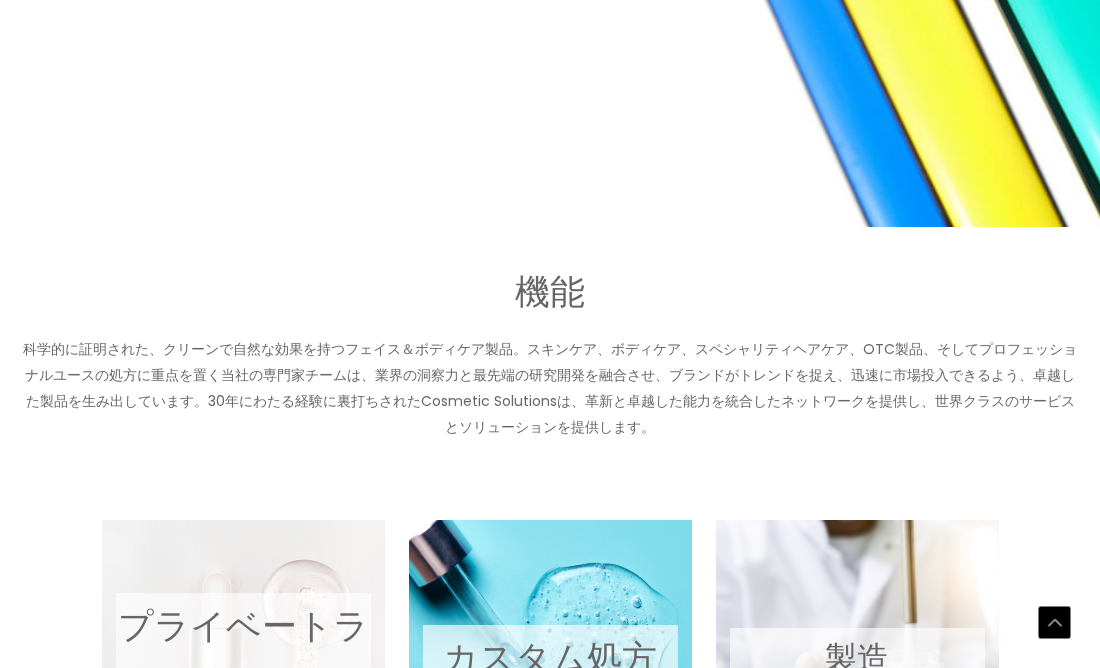 click at bounding box center [243, 657] 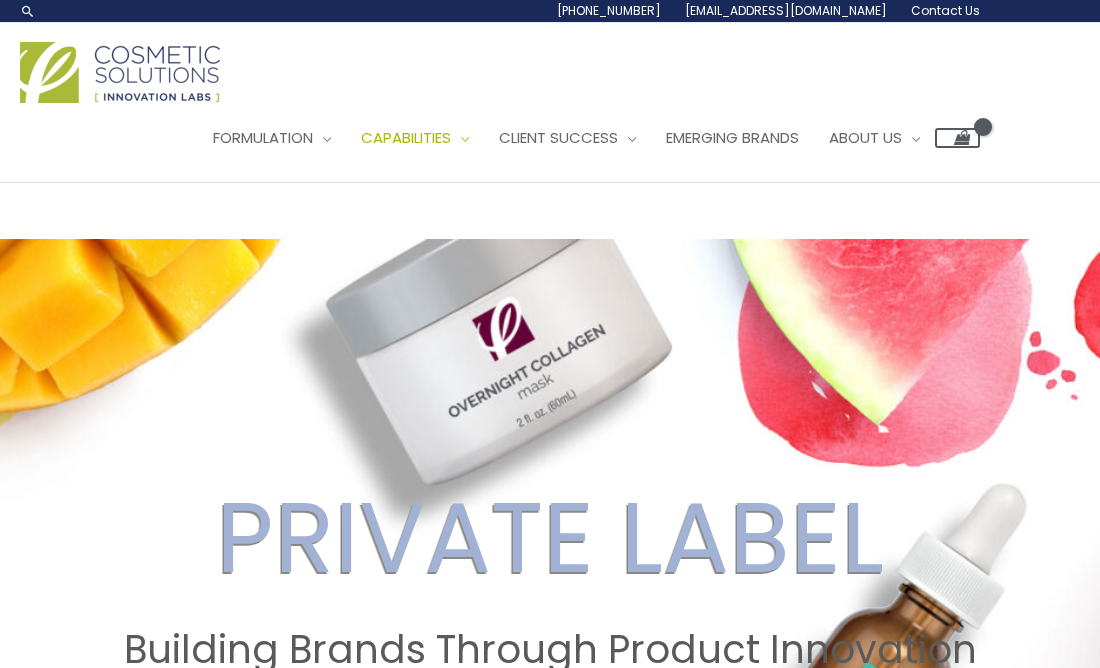 scroll, scrollTop: 0, scrollLeft: 0, axis: both 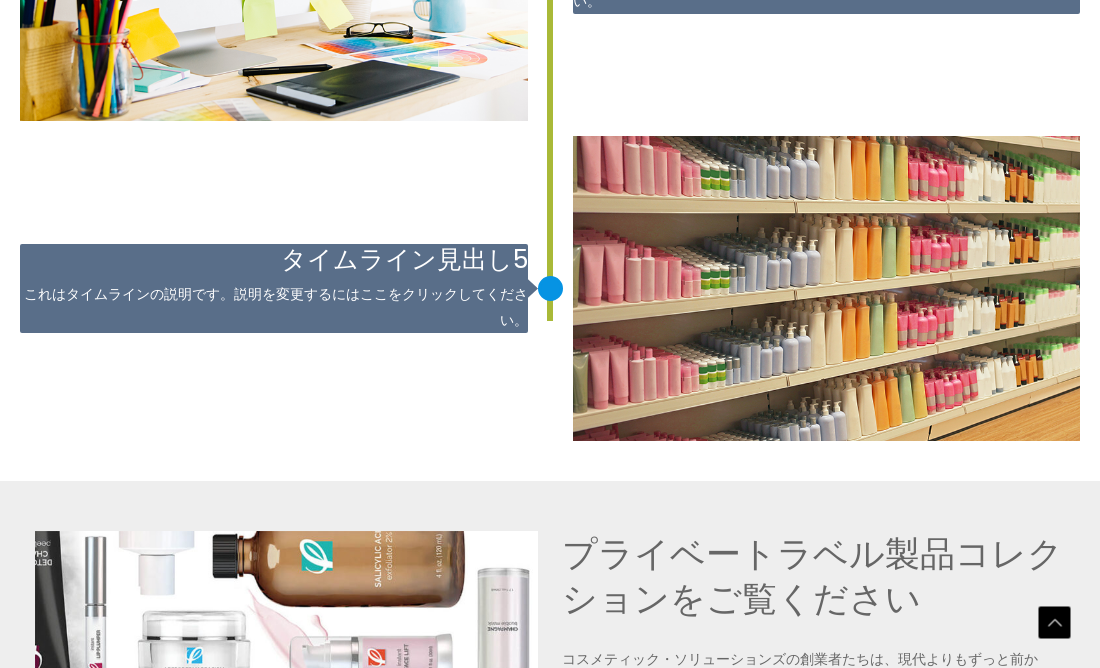 click on "2019年1月1日 タイムライン見出し5 これはタイムラインの説明です。説明を変更するにはここをクリックしてください。" at bounding box center [550, 288] 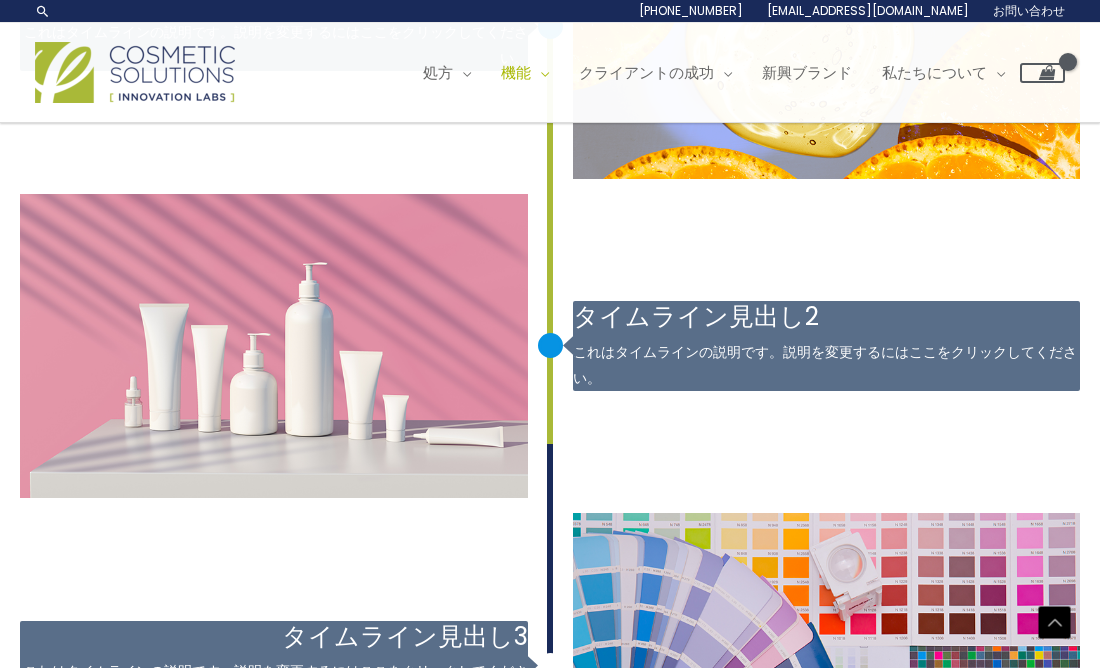 scroll, scrollTop: 2614, scrollLeft: 0, axis: vertical 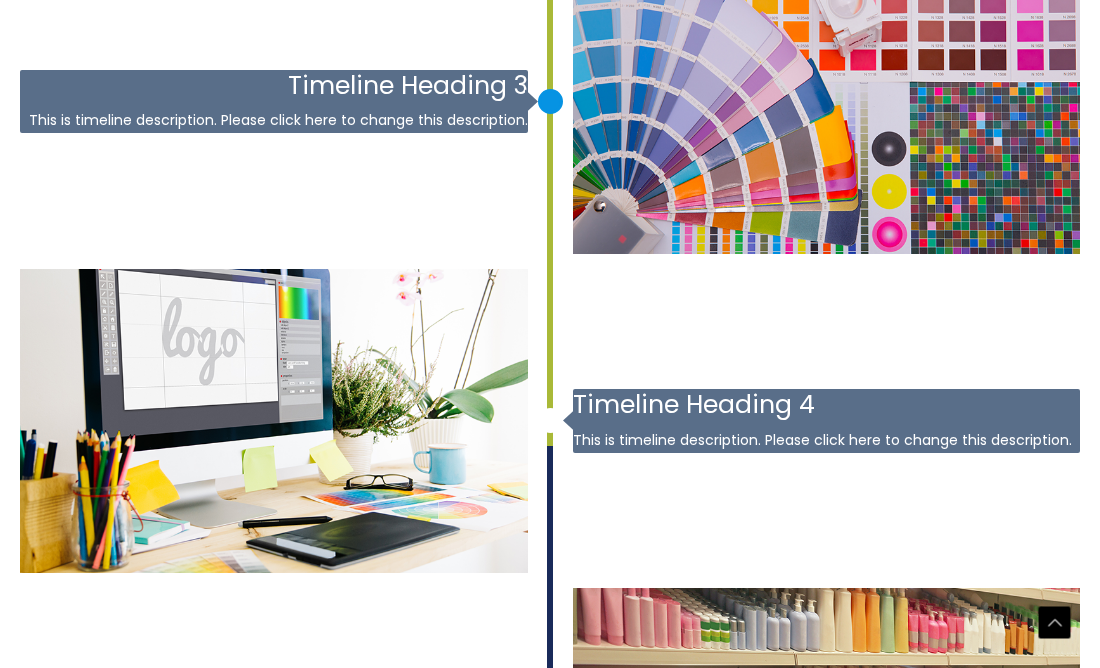 click on "[DATE] Timeline Heading 3 This is timeline description. Please click here to change this description." at bounding box center (550, 101) 